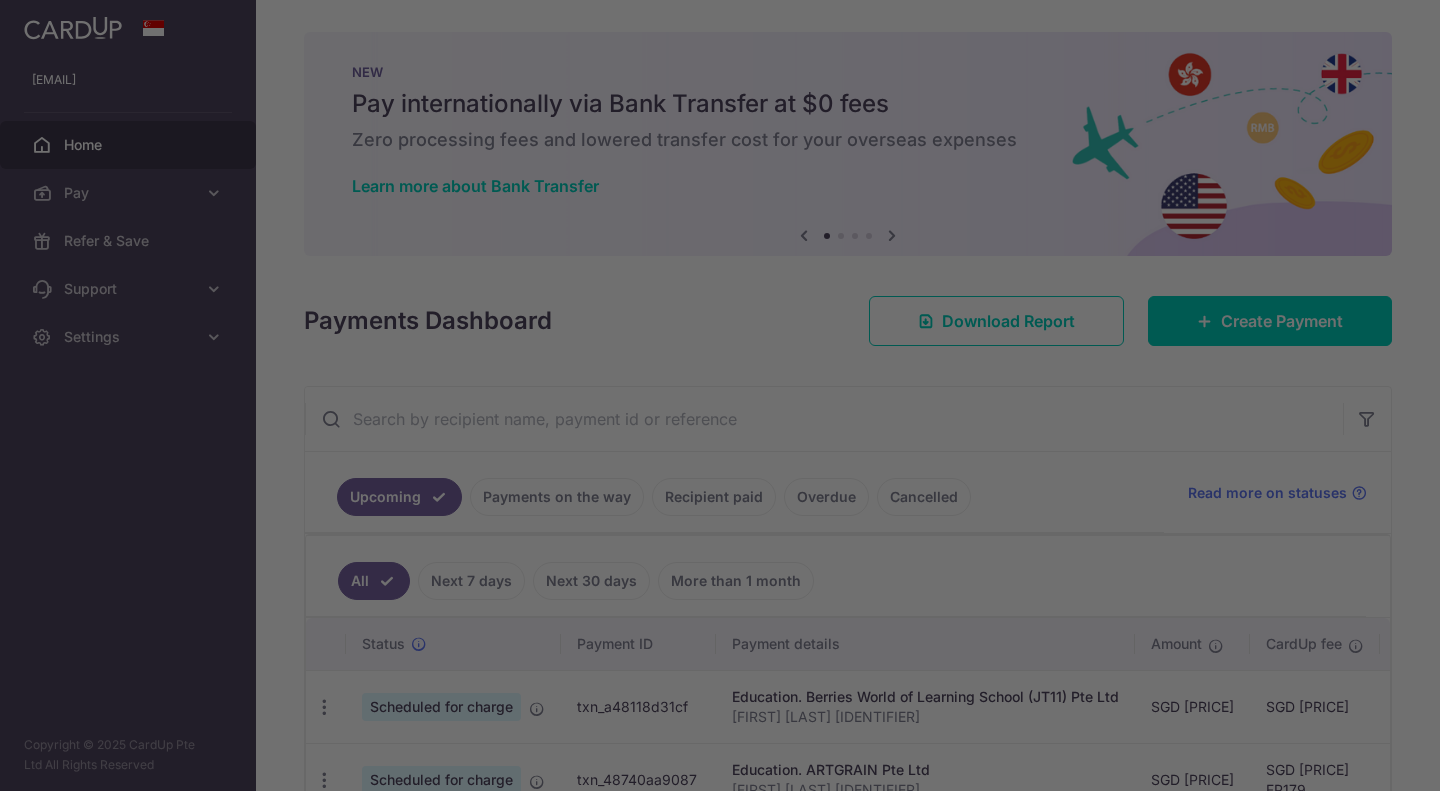 scroll, scrollTop: 0, scrollLeft: 0, axis: both 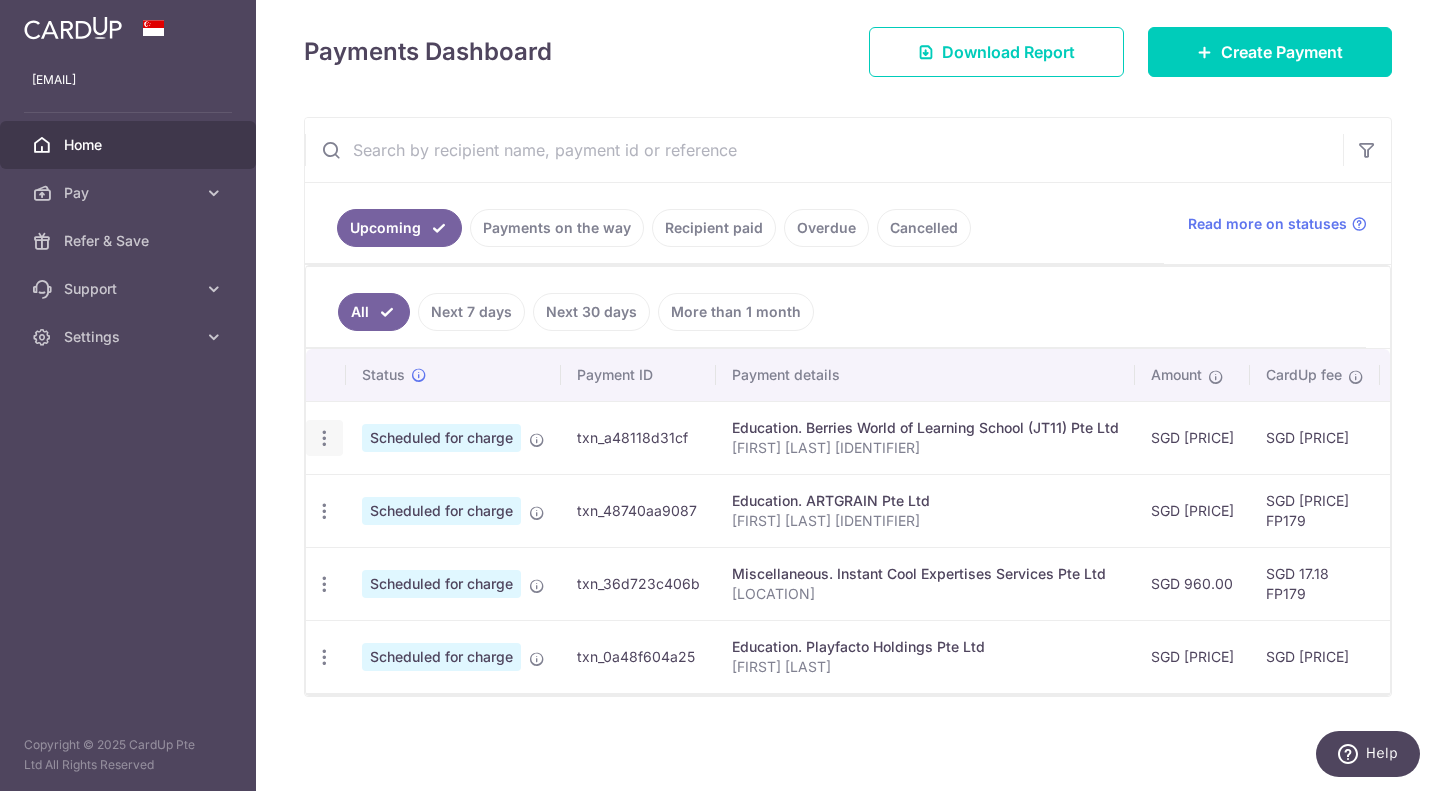 click on "Update payment
Cancel payment" at bounding box center (324, 438) 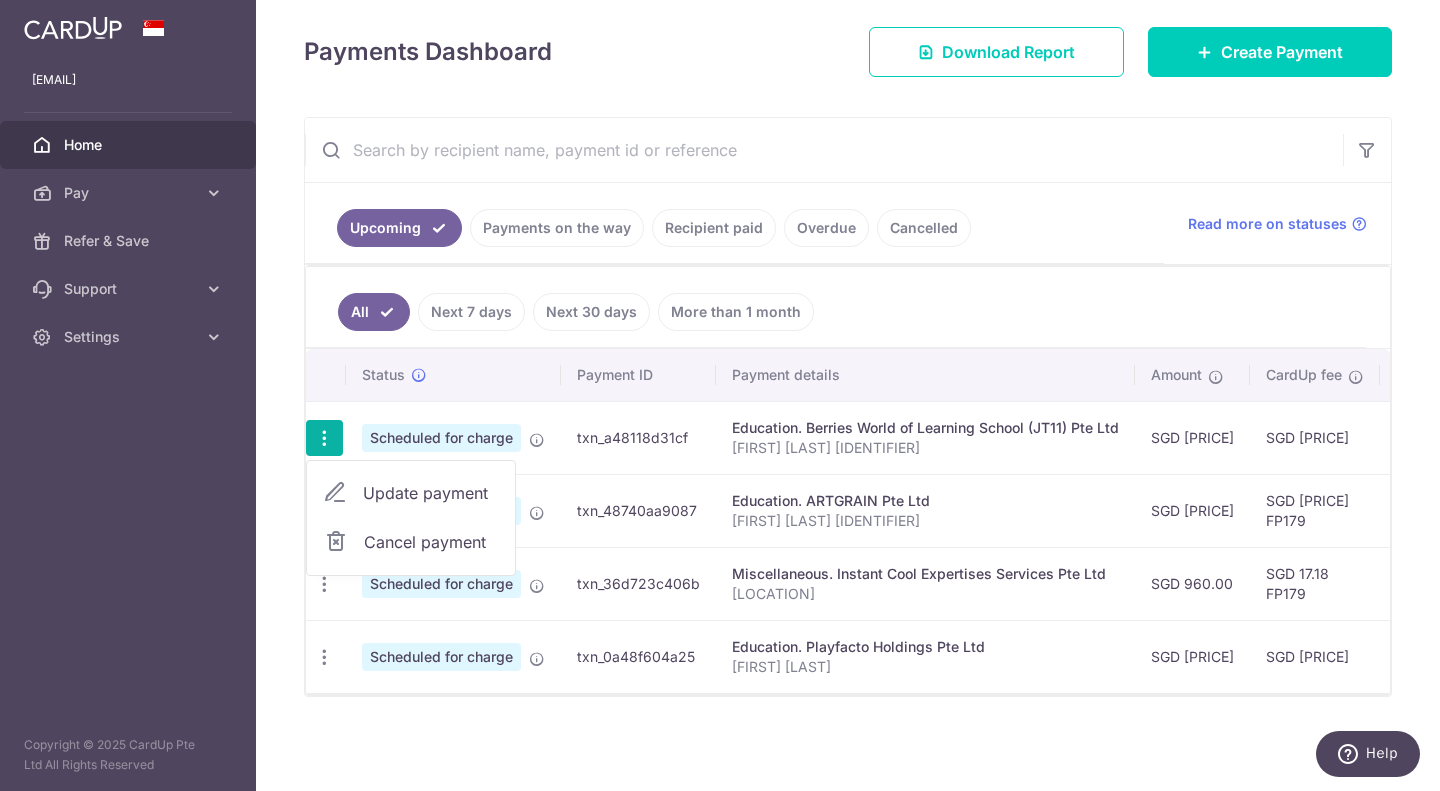 click on "Update payment" at bounding box center (411, 493) 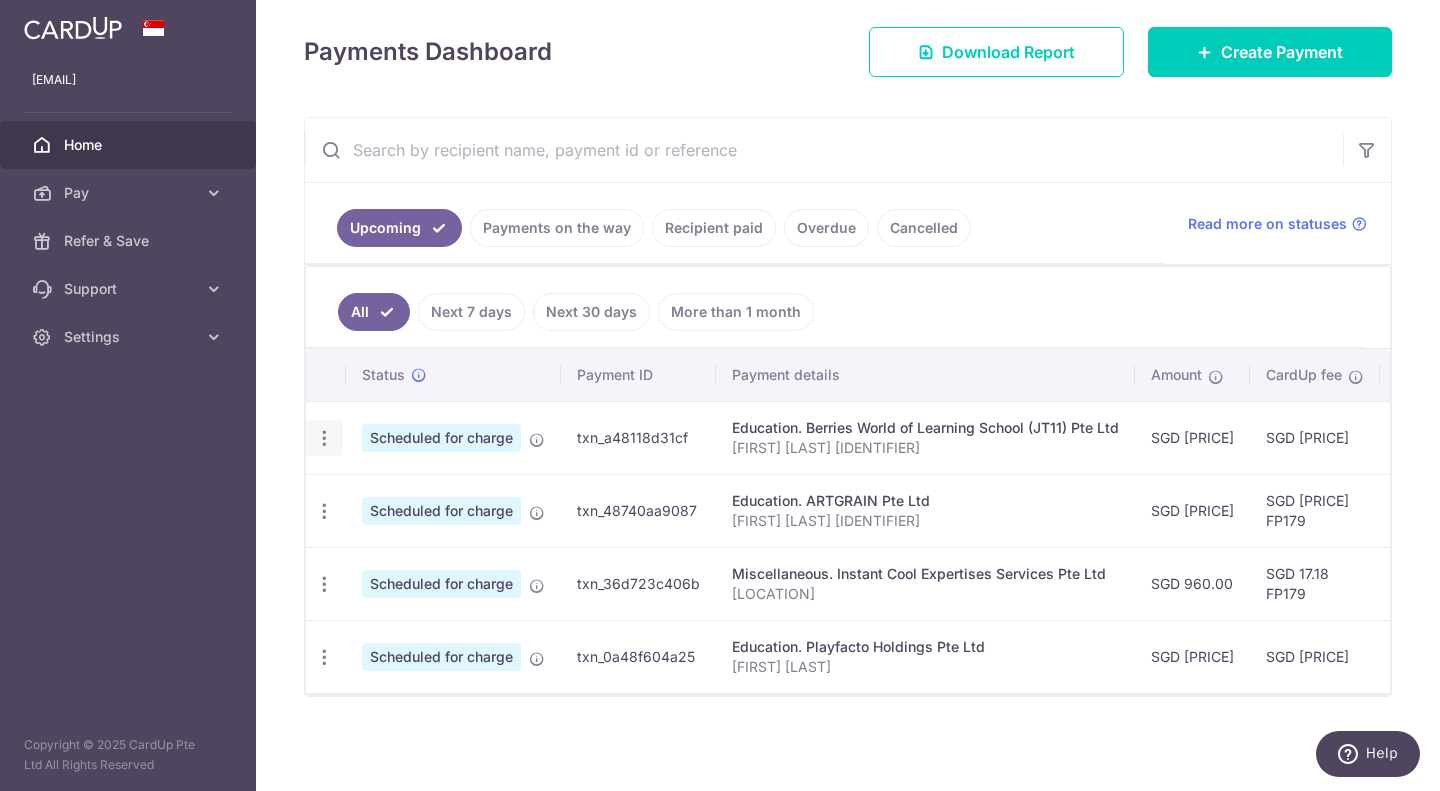 radio on "true" 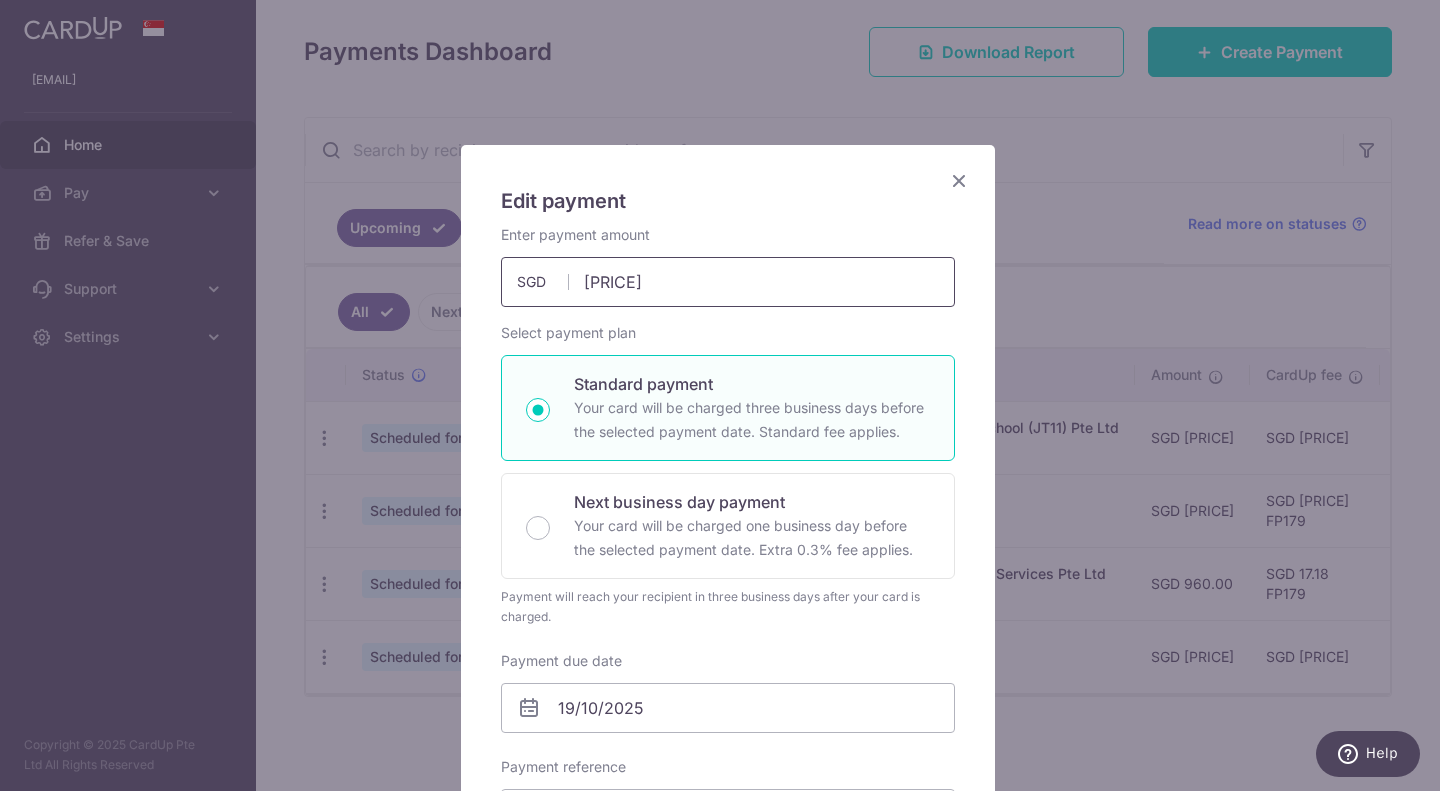 drag, startPoint x: 676, startPoint y: 291, endPoint x: 506, endPoint y: 284, distance: 170.14406 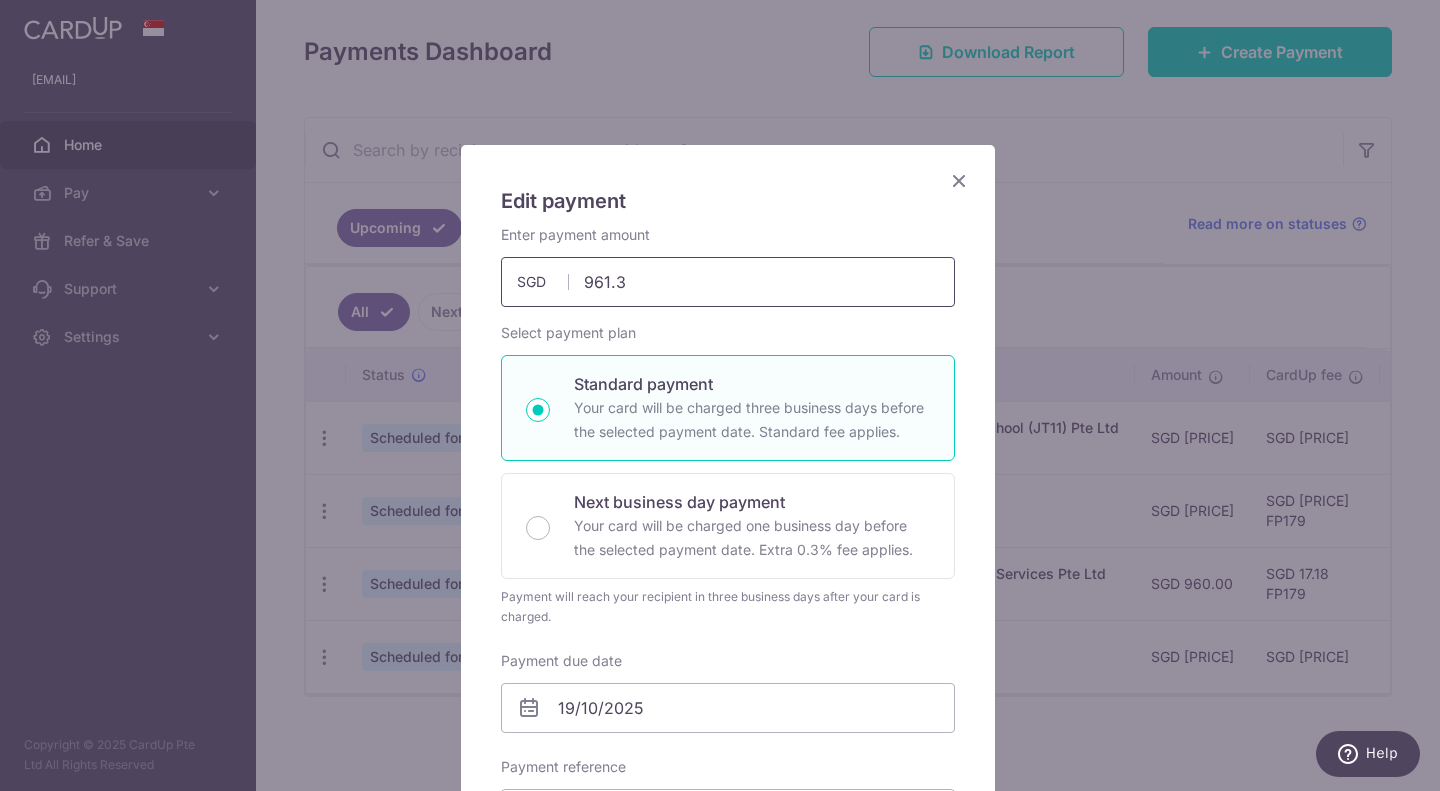 type on "961.38" 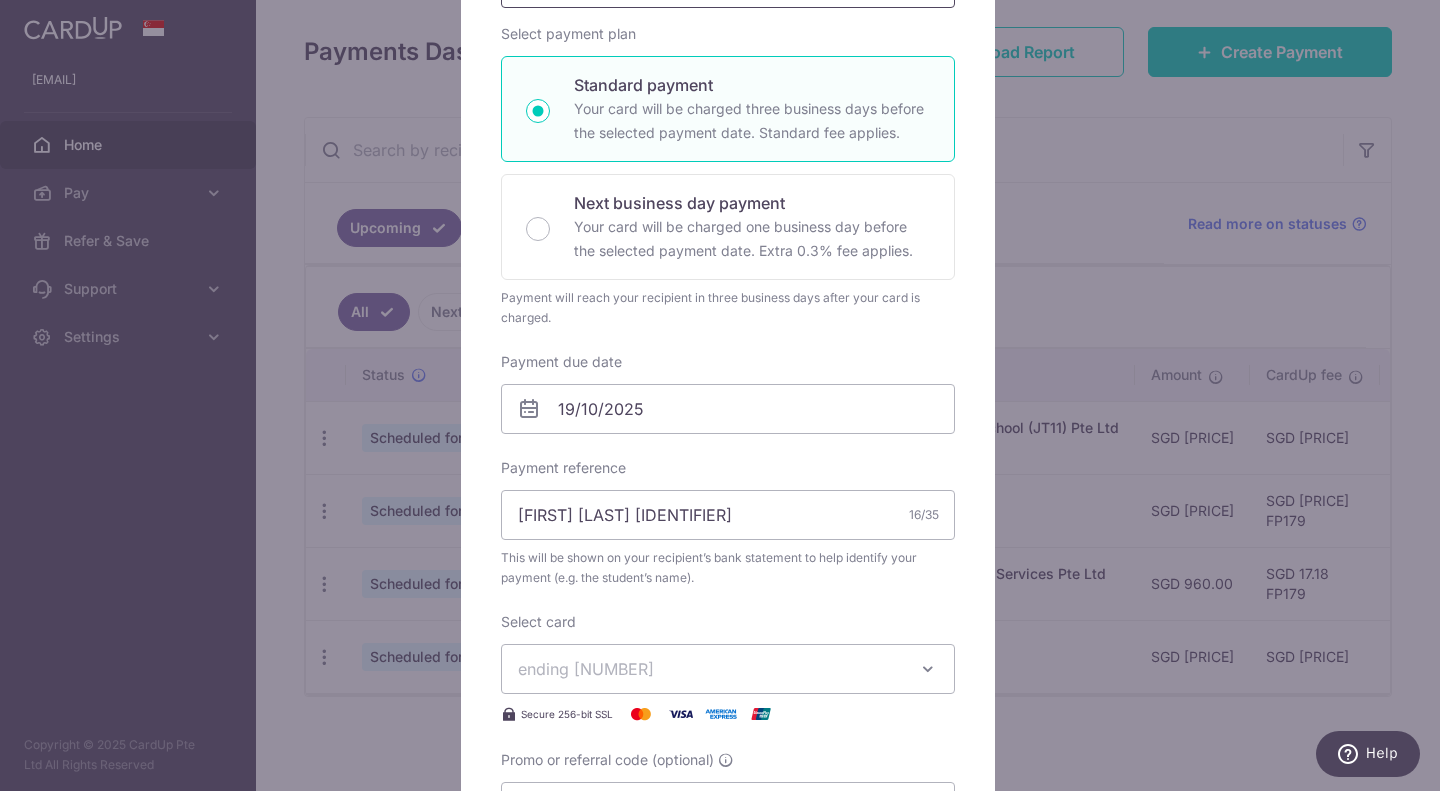 scroll, scrollTop: 300, scrollLeft: 0, axis: vertical 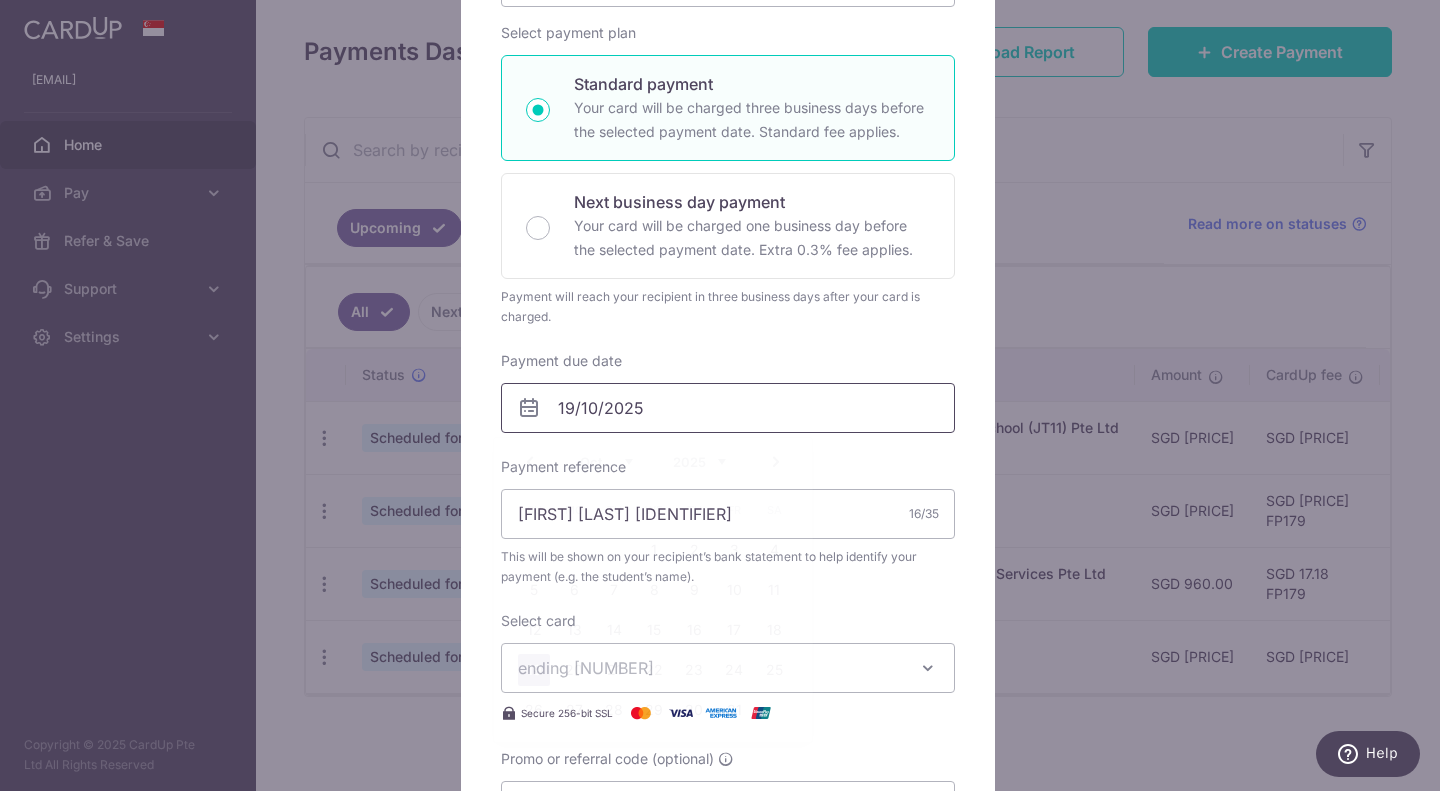 click on "19/10/2025" at bounding box center [728, 408] 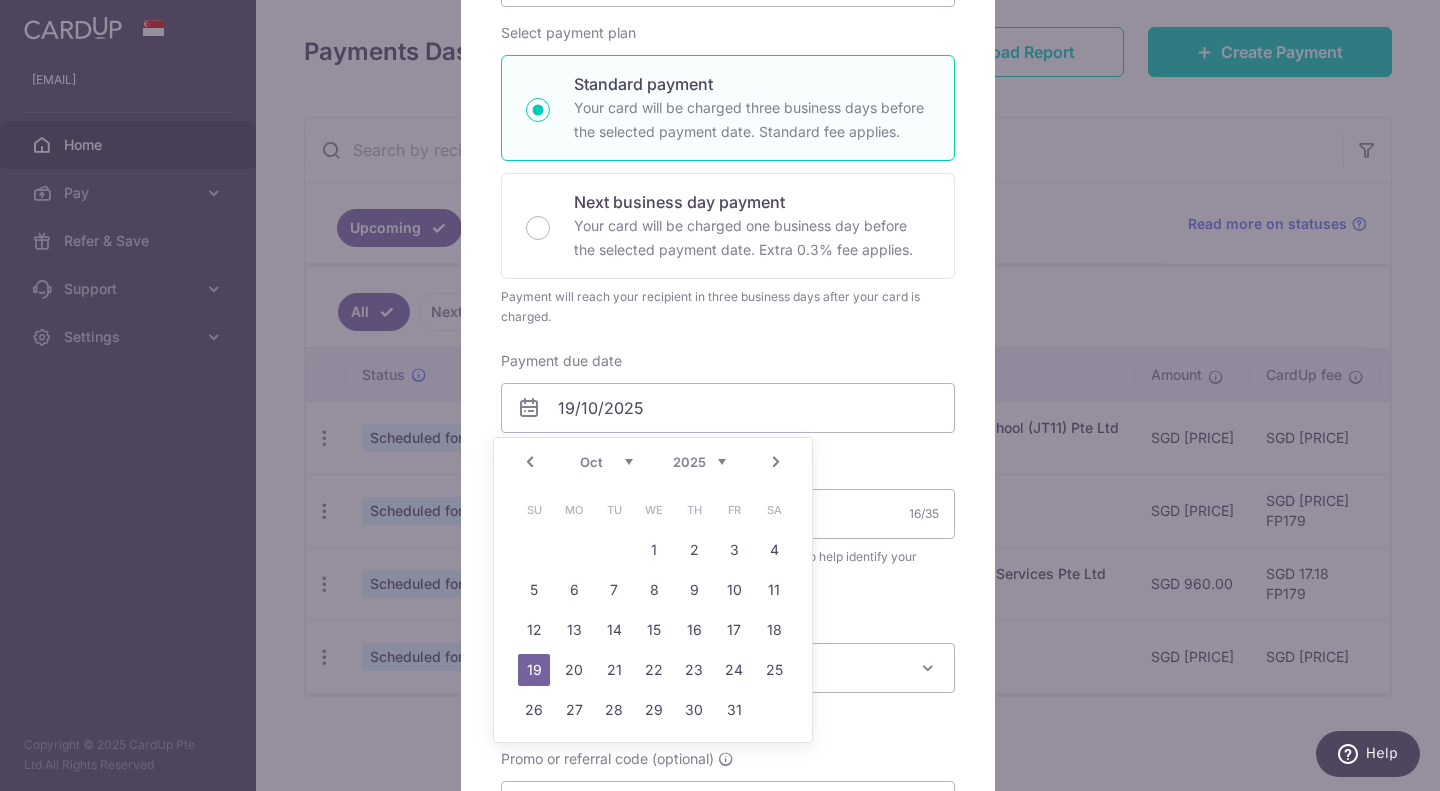 click on "Aug Sep Oct Nov Dec" at bounding box center [606, 462] 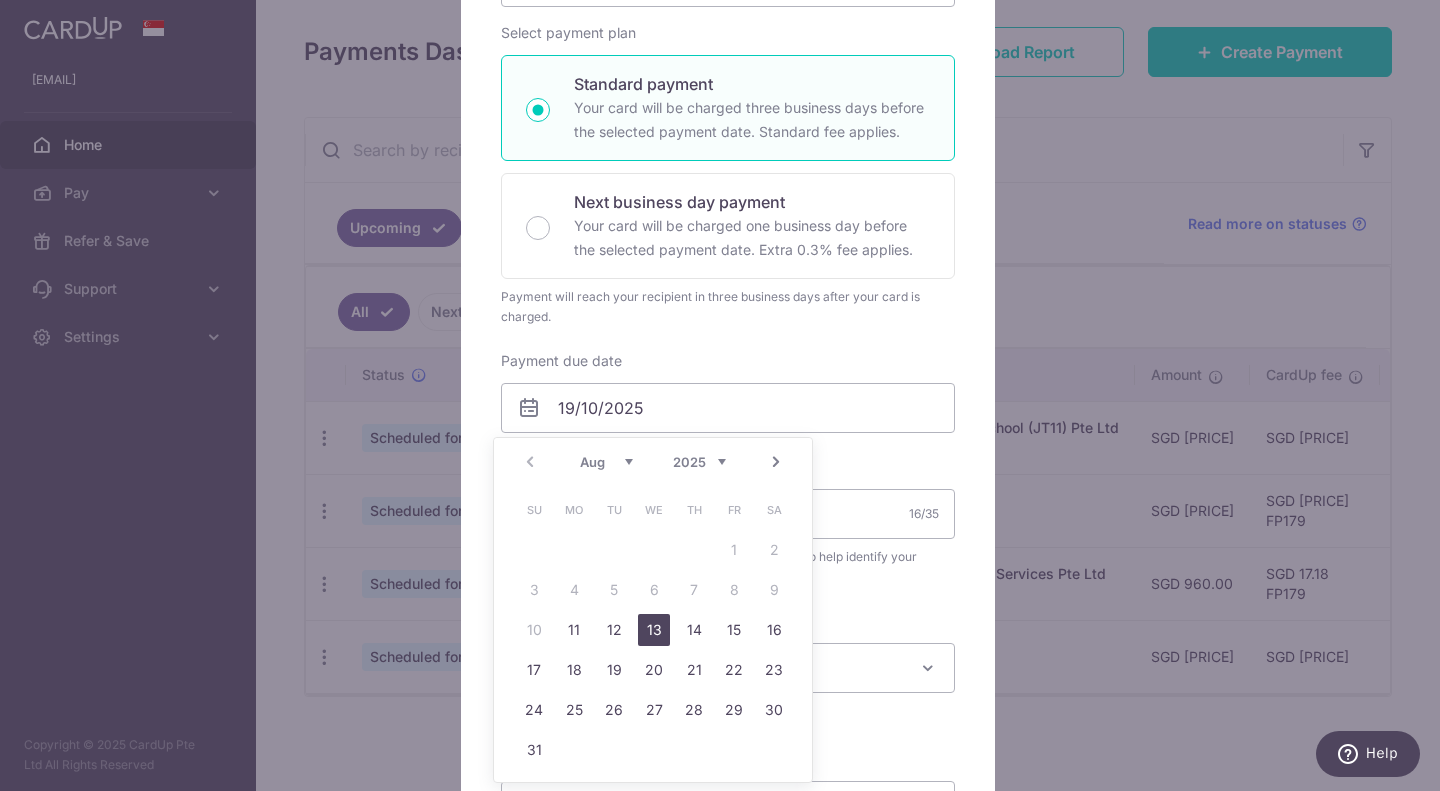 click on "13" at bounding box center [654, 630] 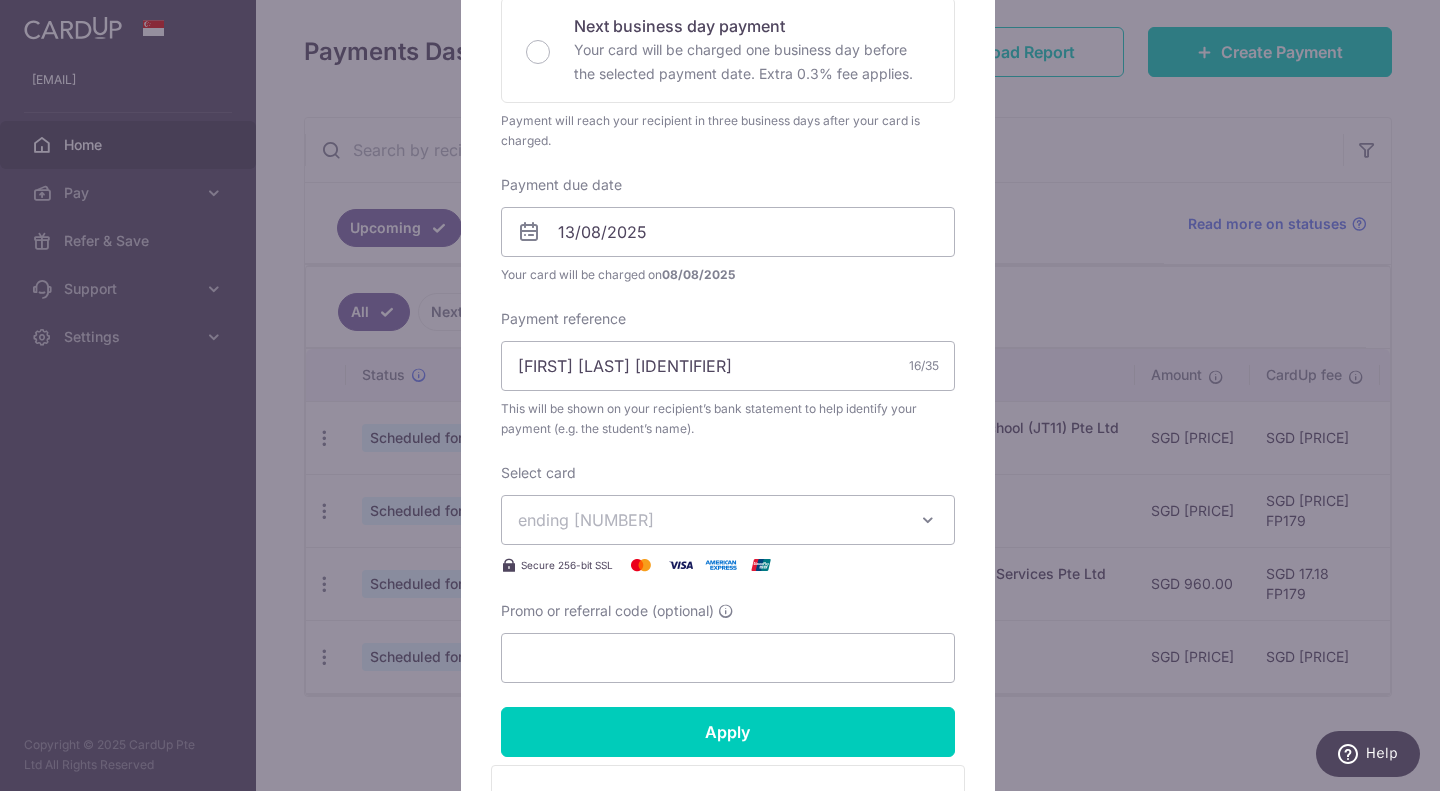 scroll, scrollTop: 500, scrollLeft: 0, axis: vertical 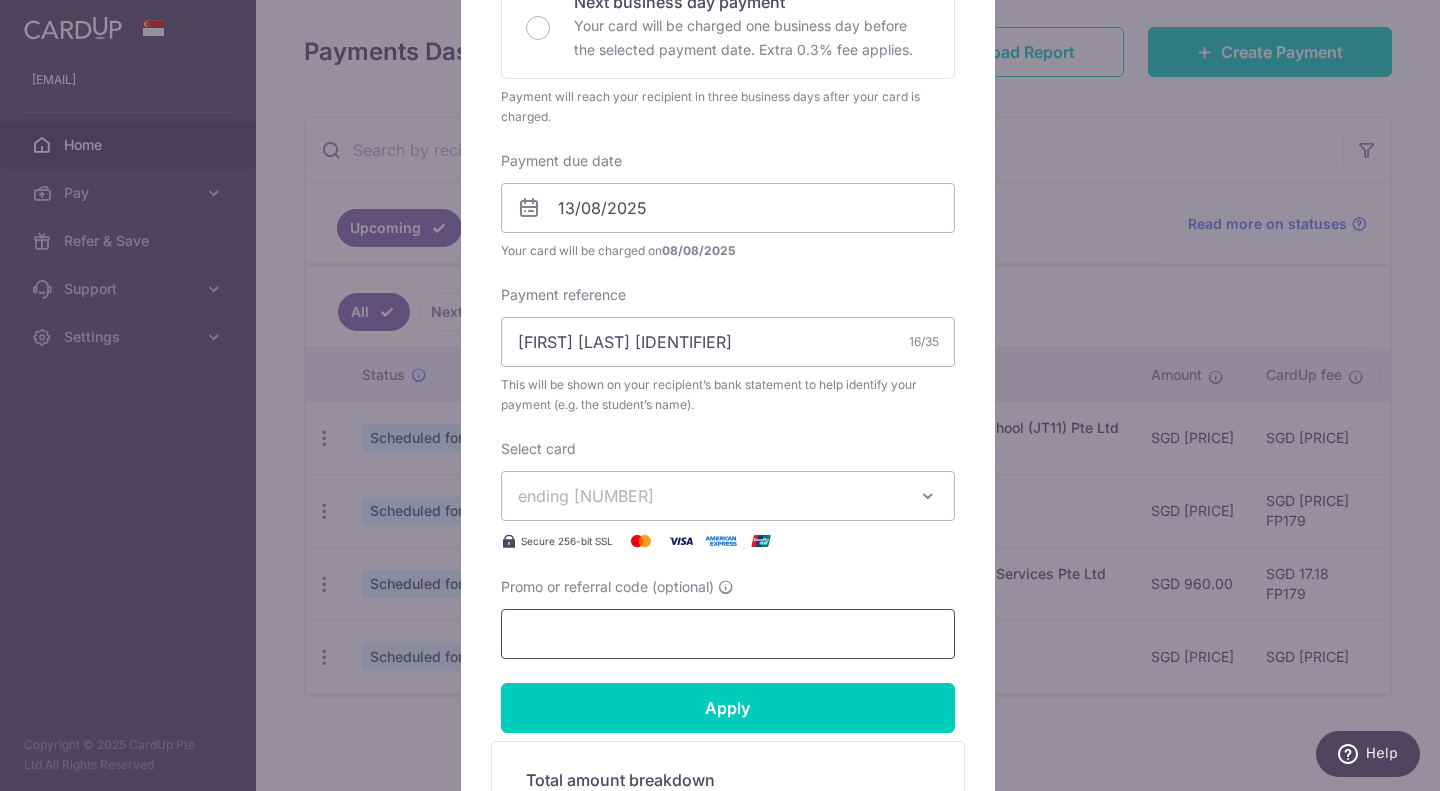 click on "Promo or referral code (optional)" at bounding box center (728, 634) 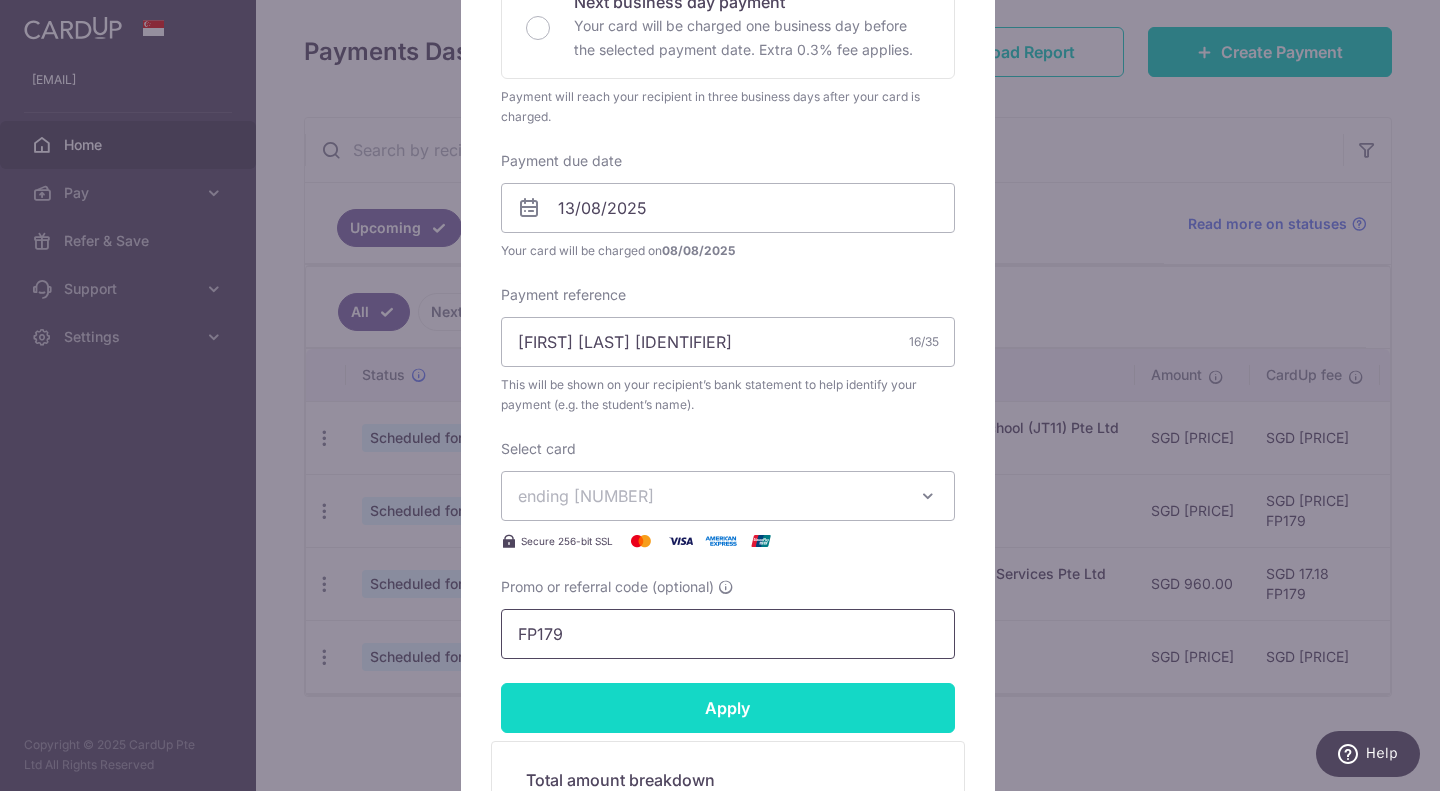type on "FP179" 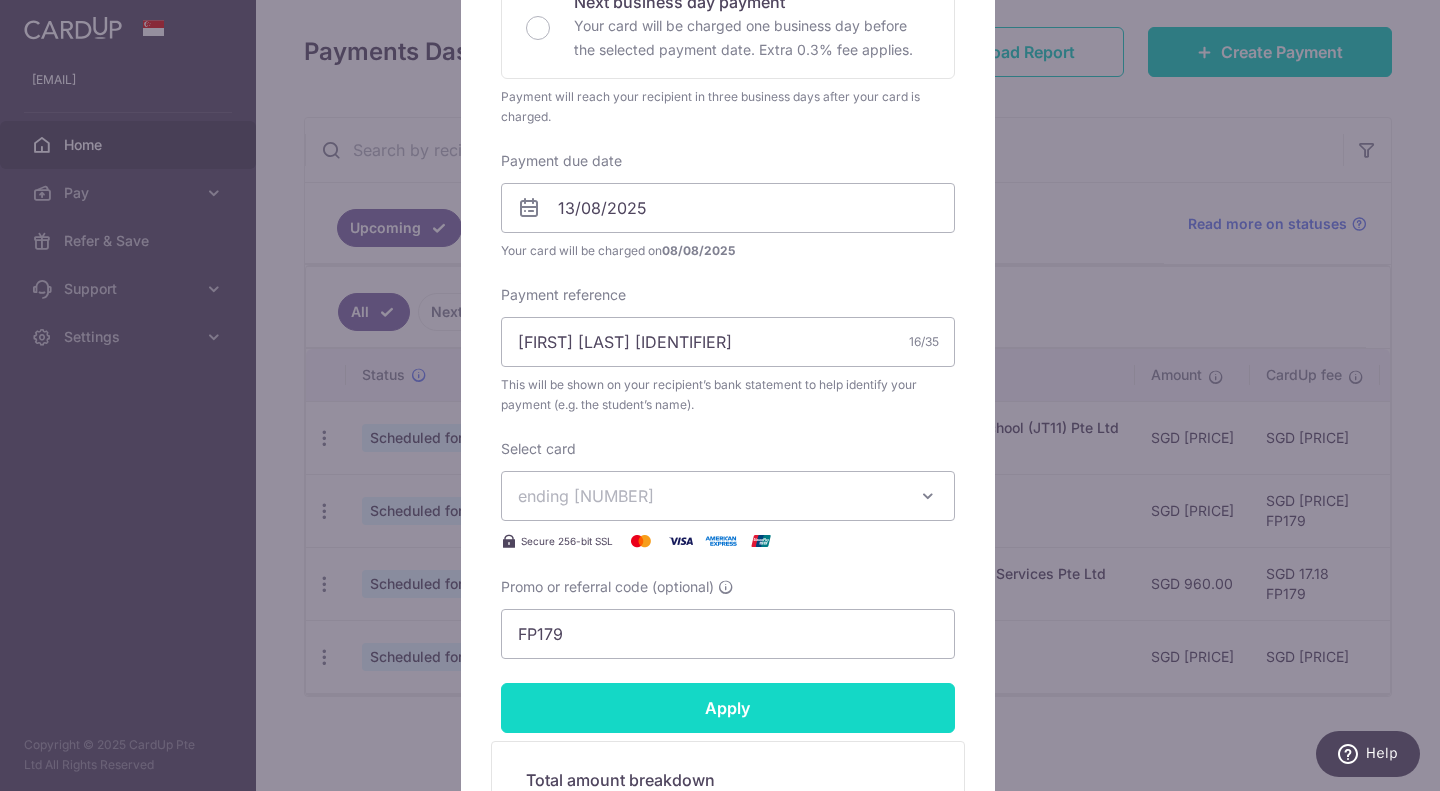 click on "Apply" at bounding box center [728, 708] 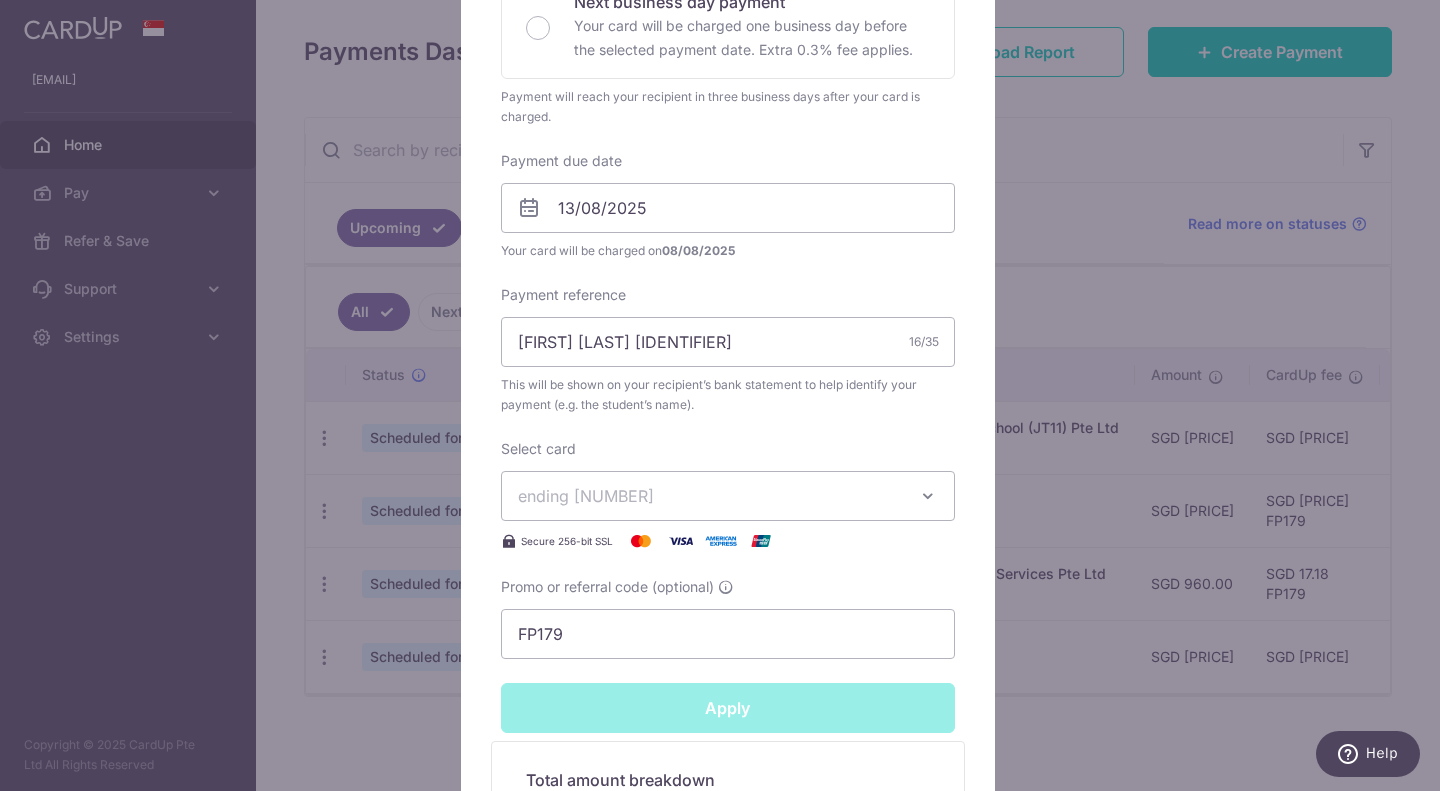 type on "Successfully Applied" 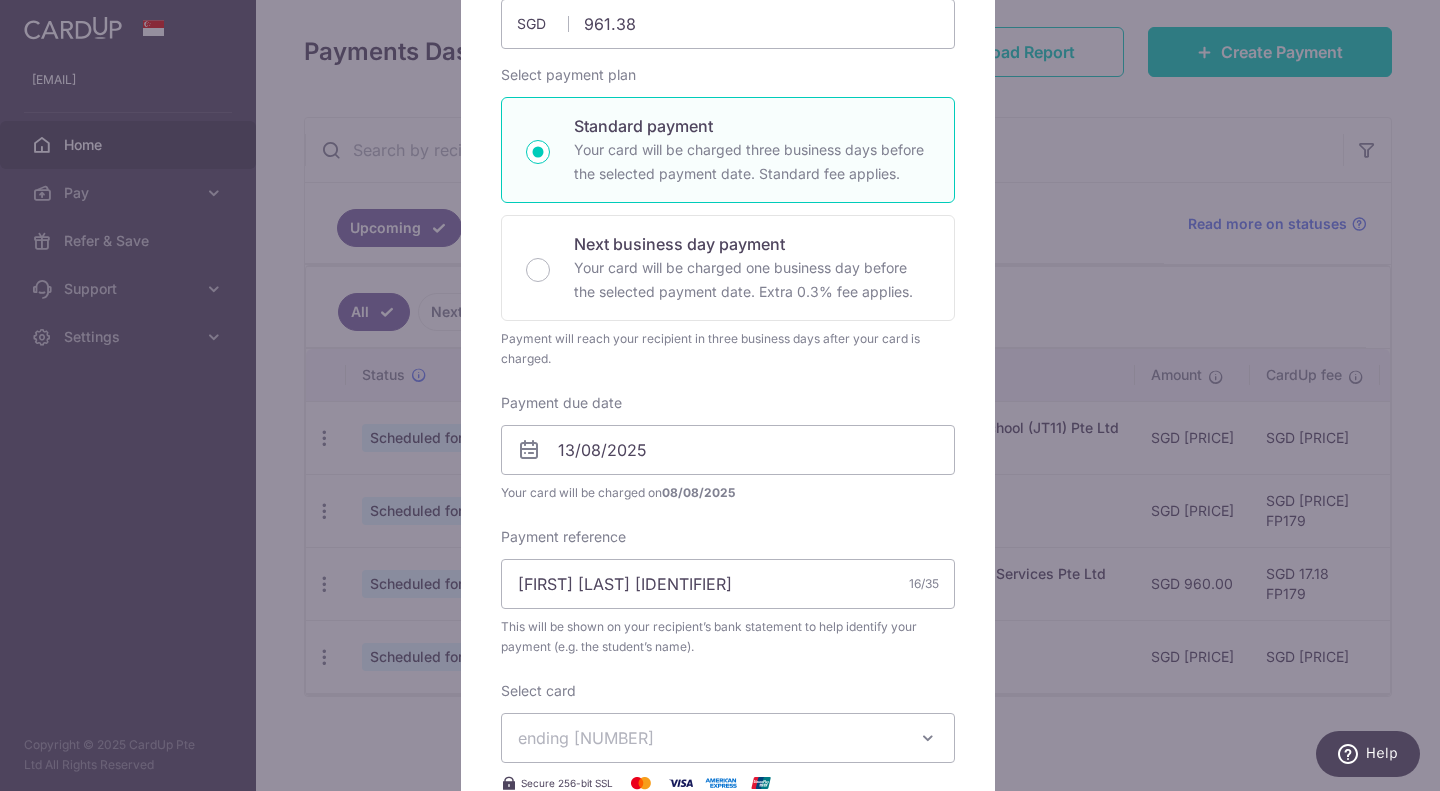 scroll, scrollTop: 0, scrollLeft: 0, axis: both 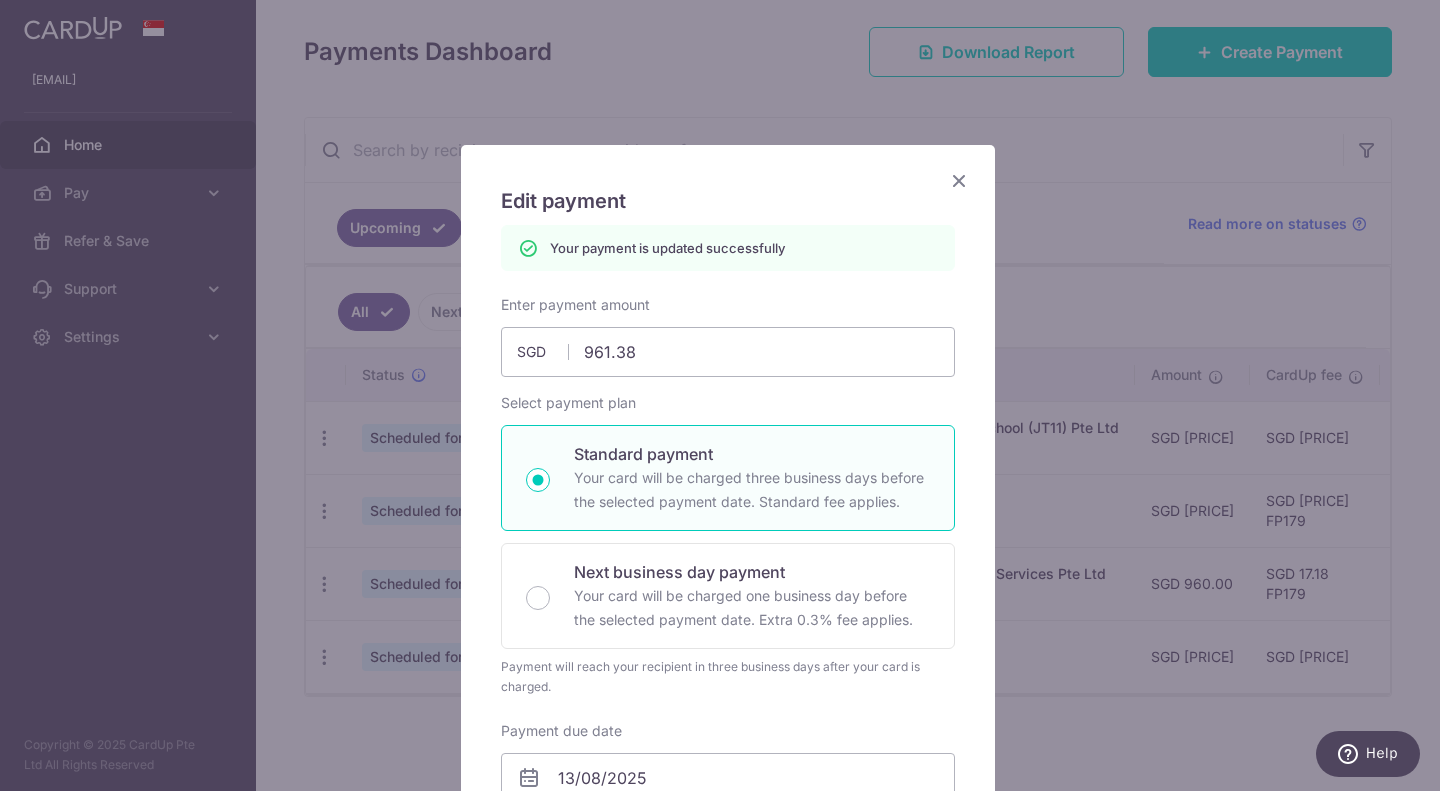click at bounding box center (959, 180) 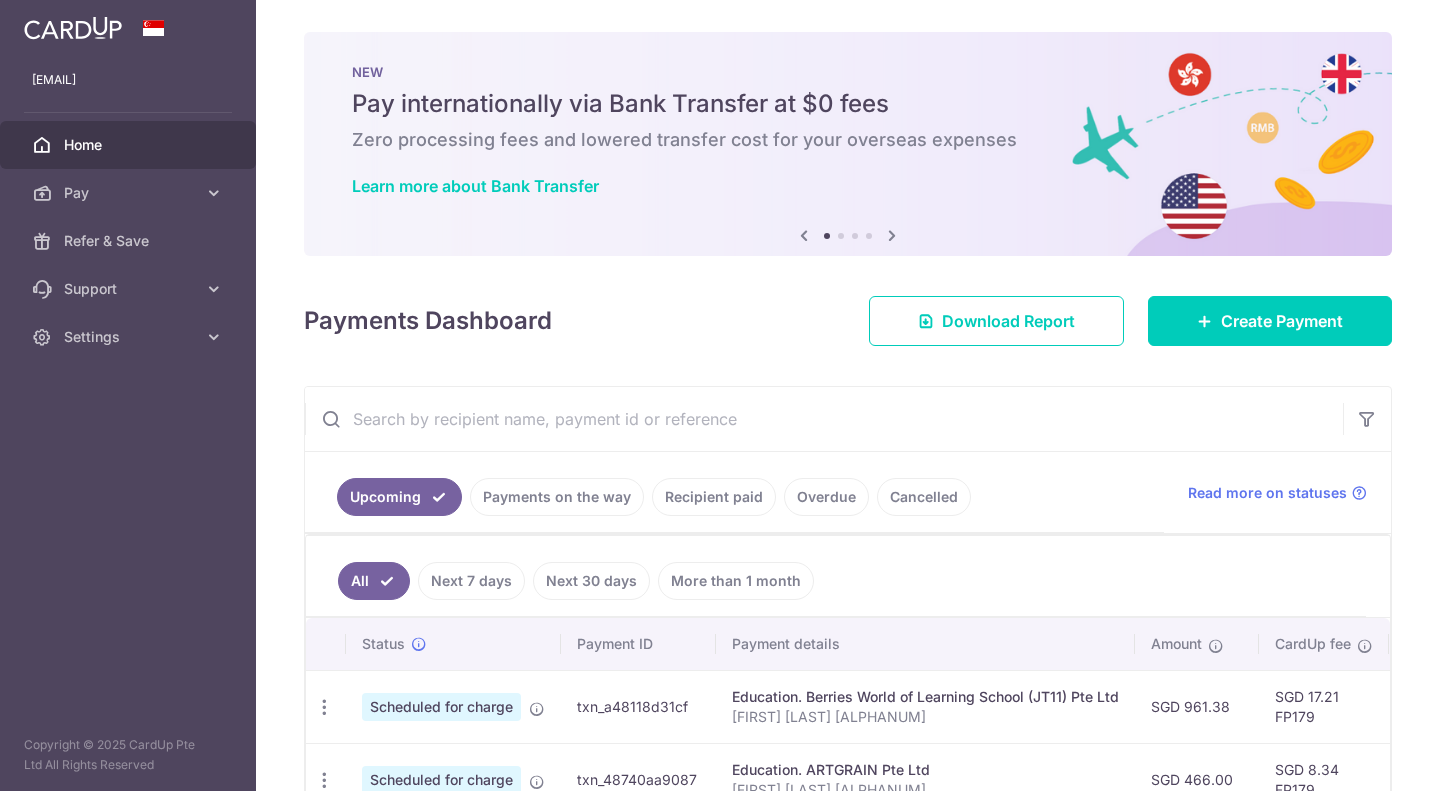 scroll, scrollTop: 0, scrollLeft: 0, axis: both 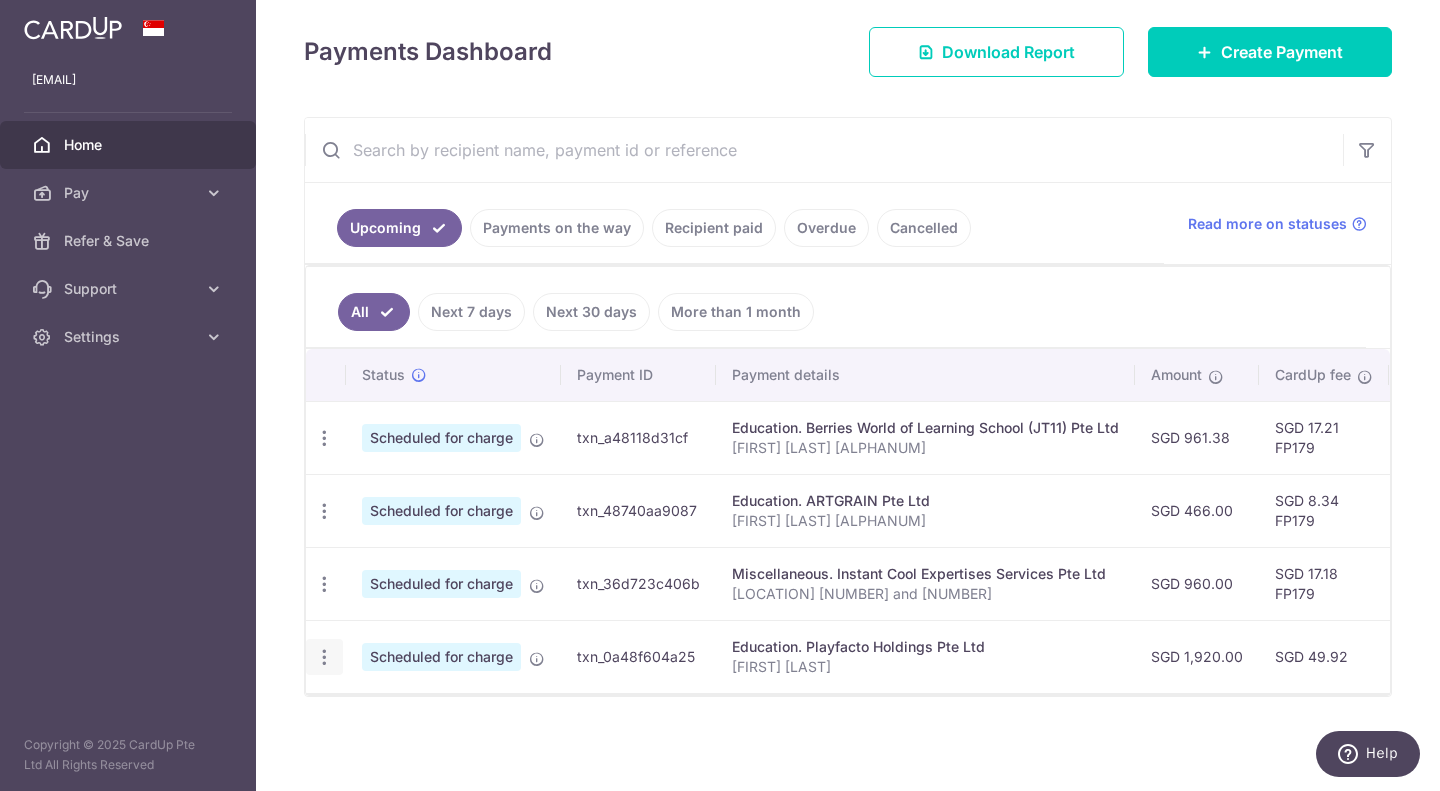 click on "Update payment
Cancel payment
Upload doc" at bounding box center [324, 657] 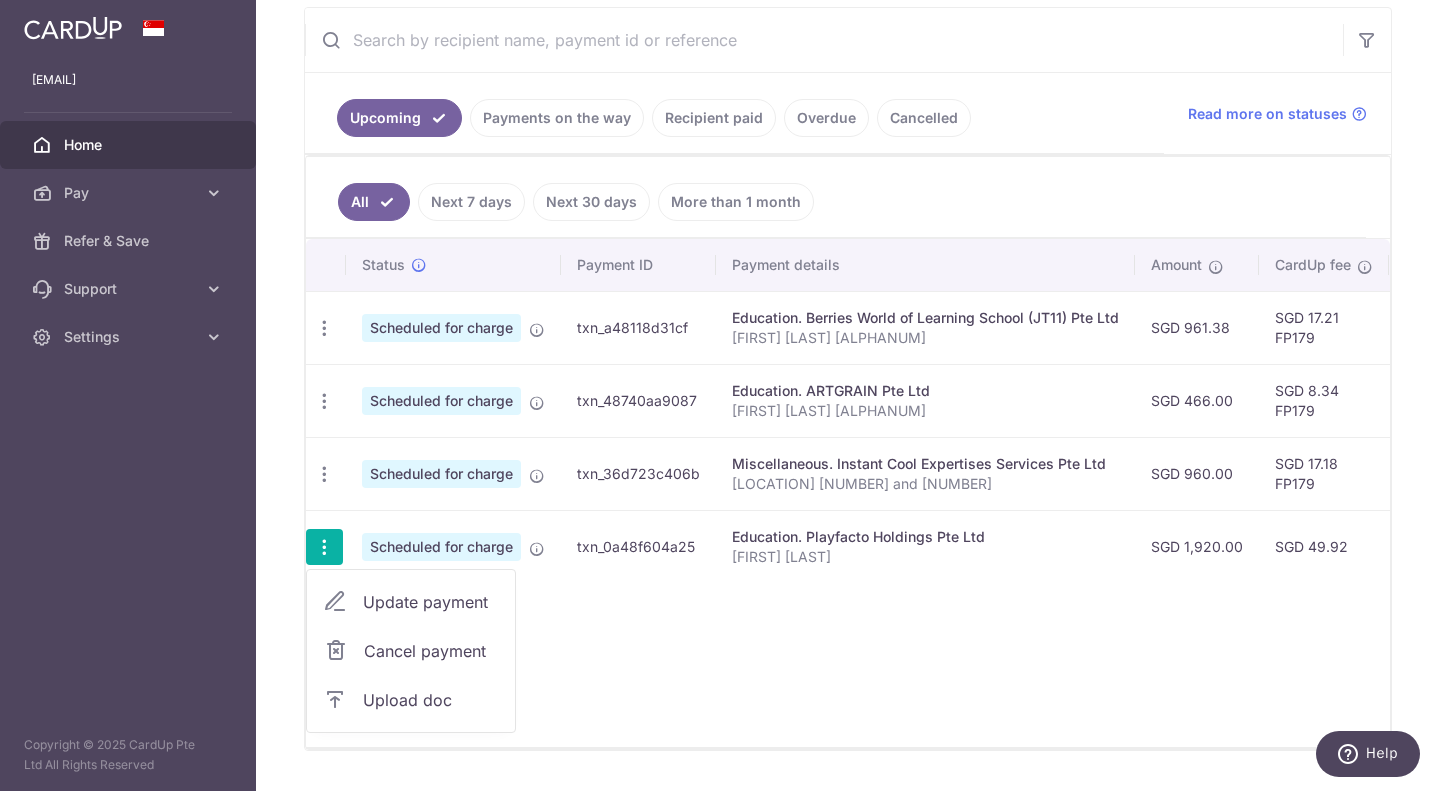 click on "Cancel payment" at bounding box center (431, 651) 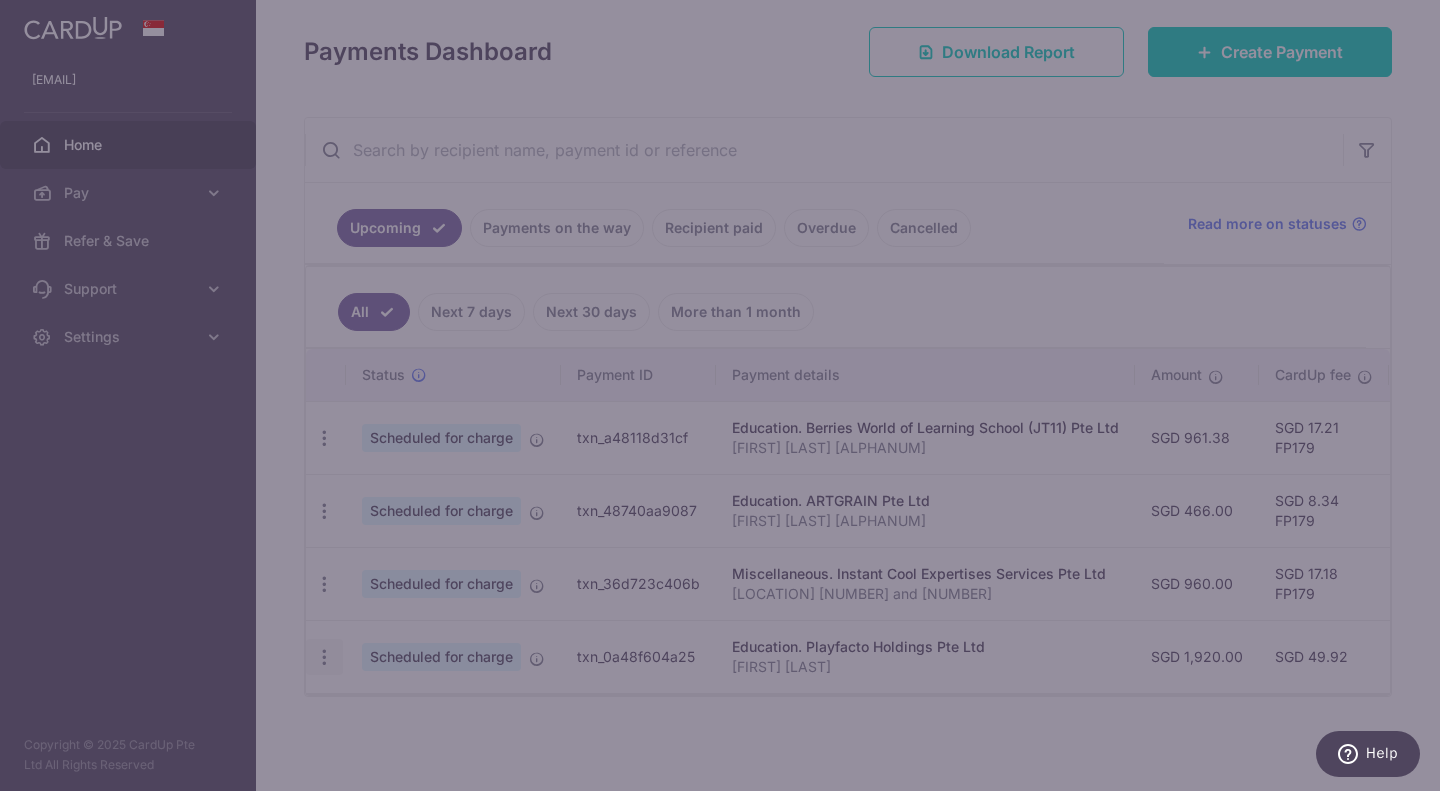 scroll, scrollTop: 279, scrollLeft: 0, axis: vertical 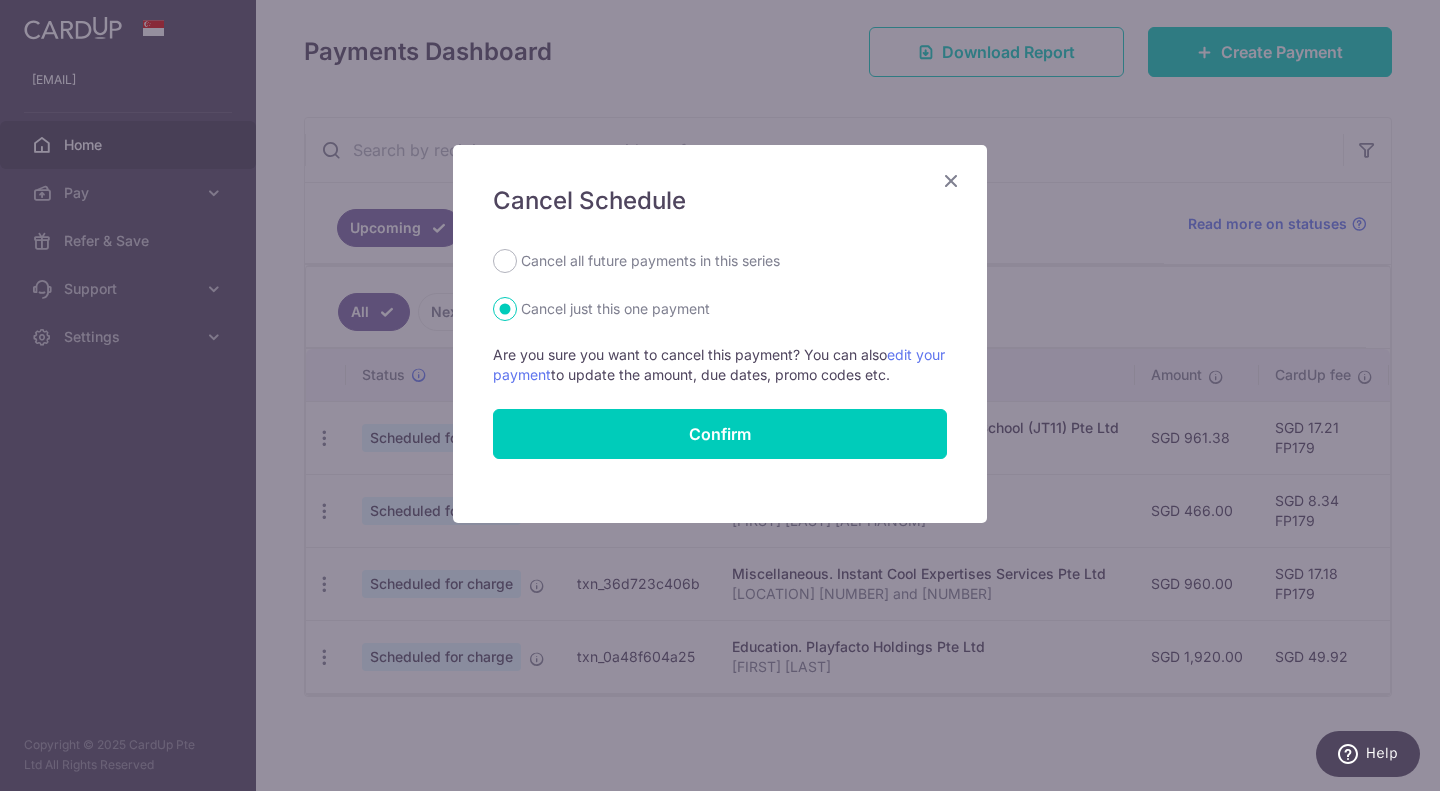 click at bounding box center (951, 180) 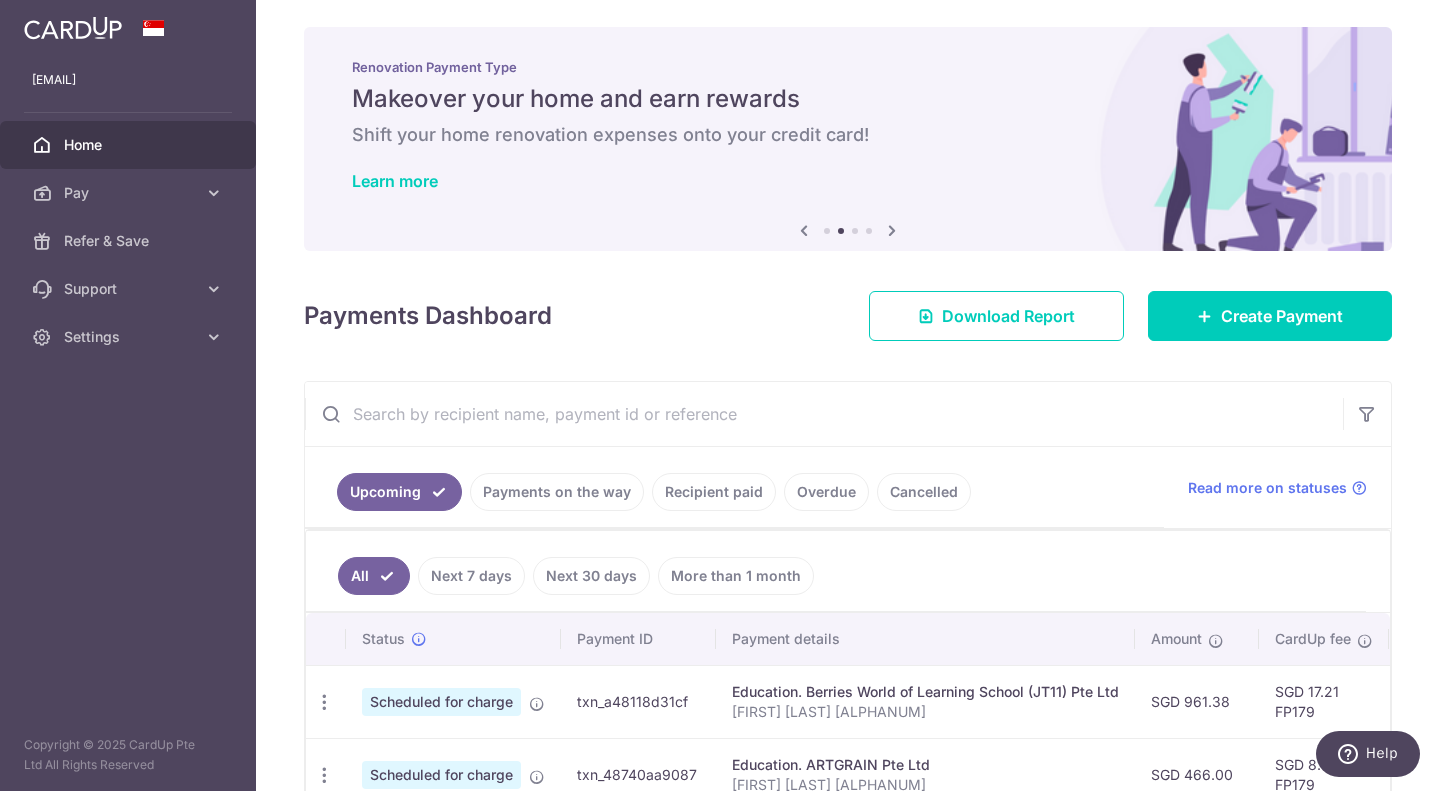 scroll, scrollTop: 0, scrollLeft: 0, axis: both 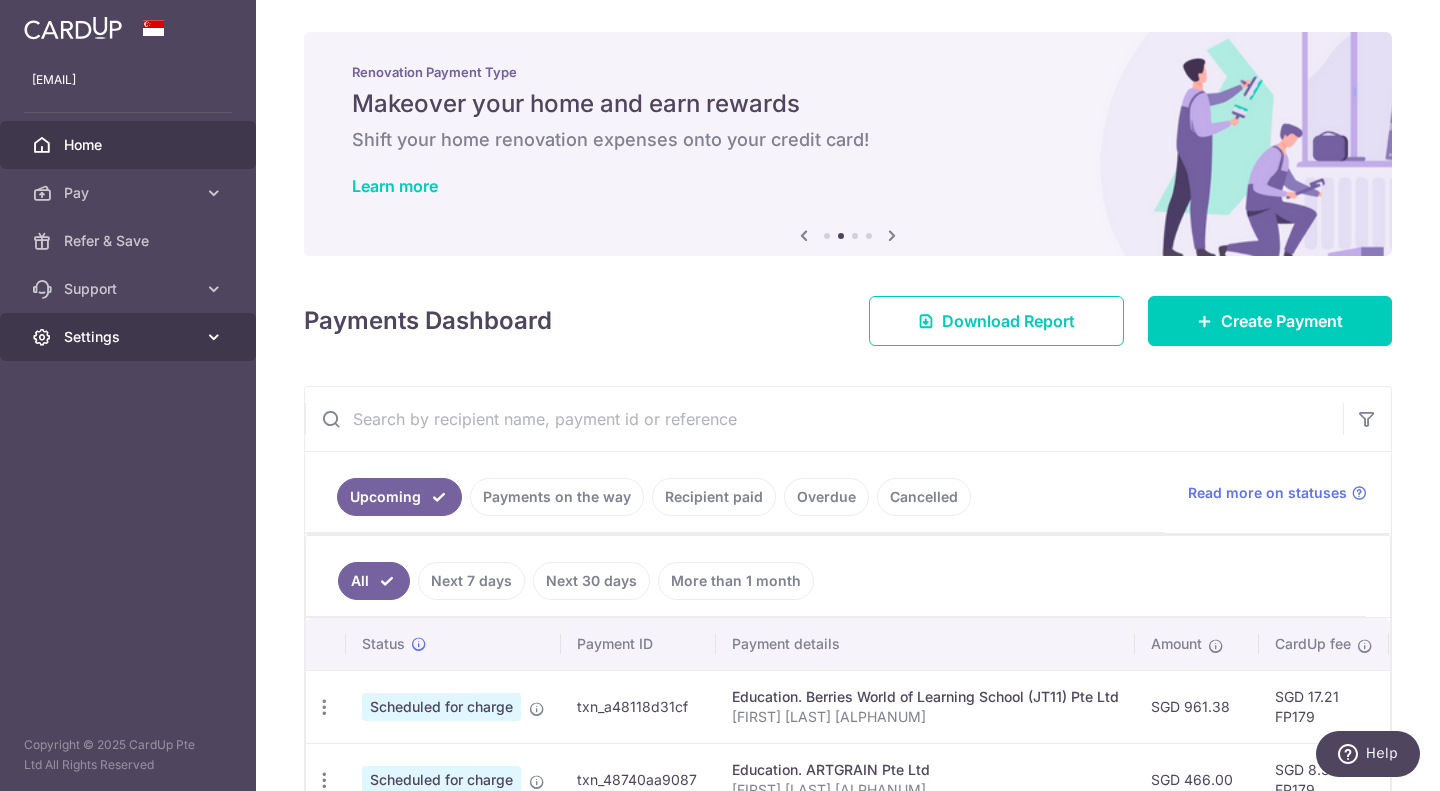 click at bounding box center [214, 337] 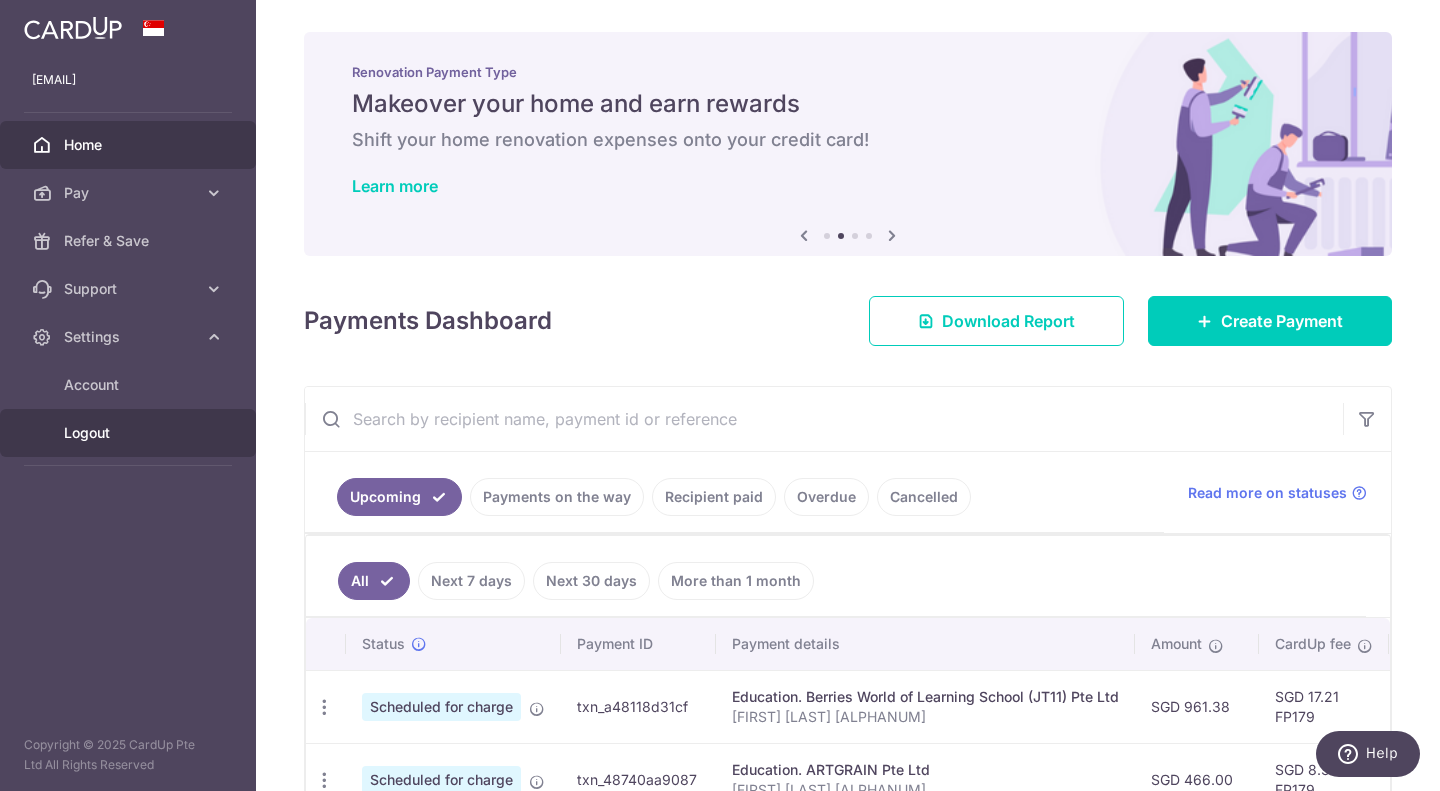 click on "Logout" at bounding box center (128, 433) 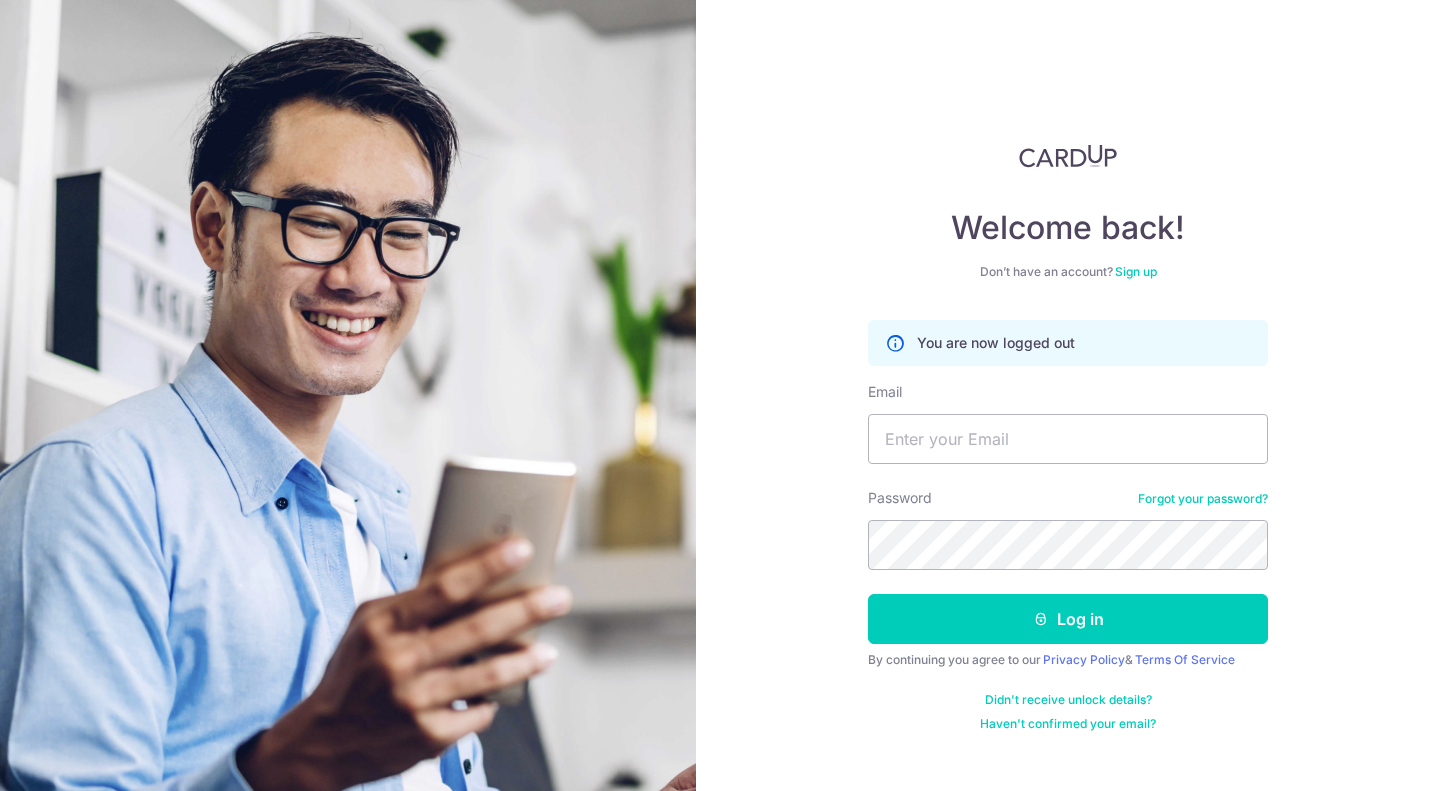 scroll, scrollTop: 0, scrollLeft: 0, axis: both 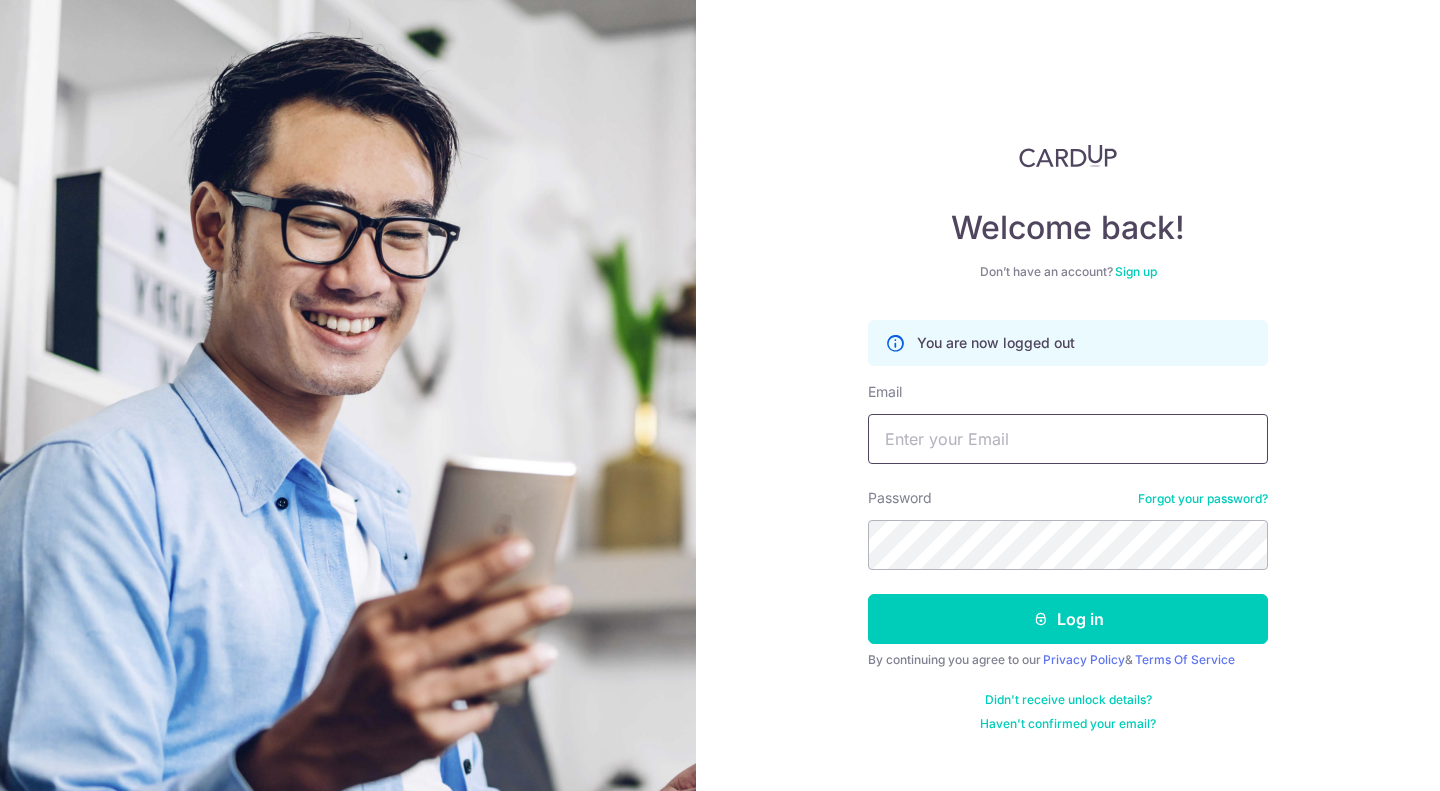 click on "Email" at bounding box center [1068, 439] 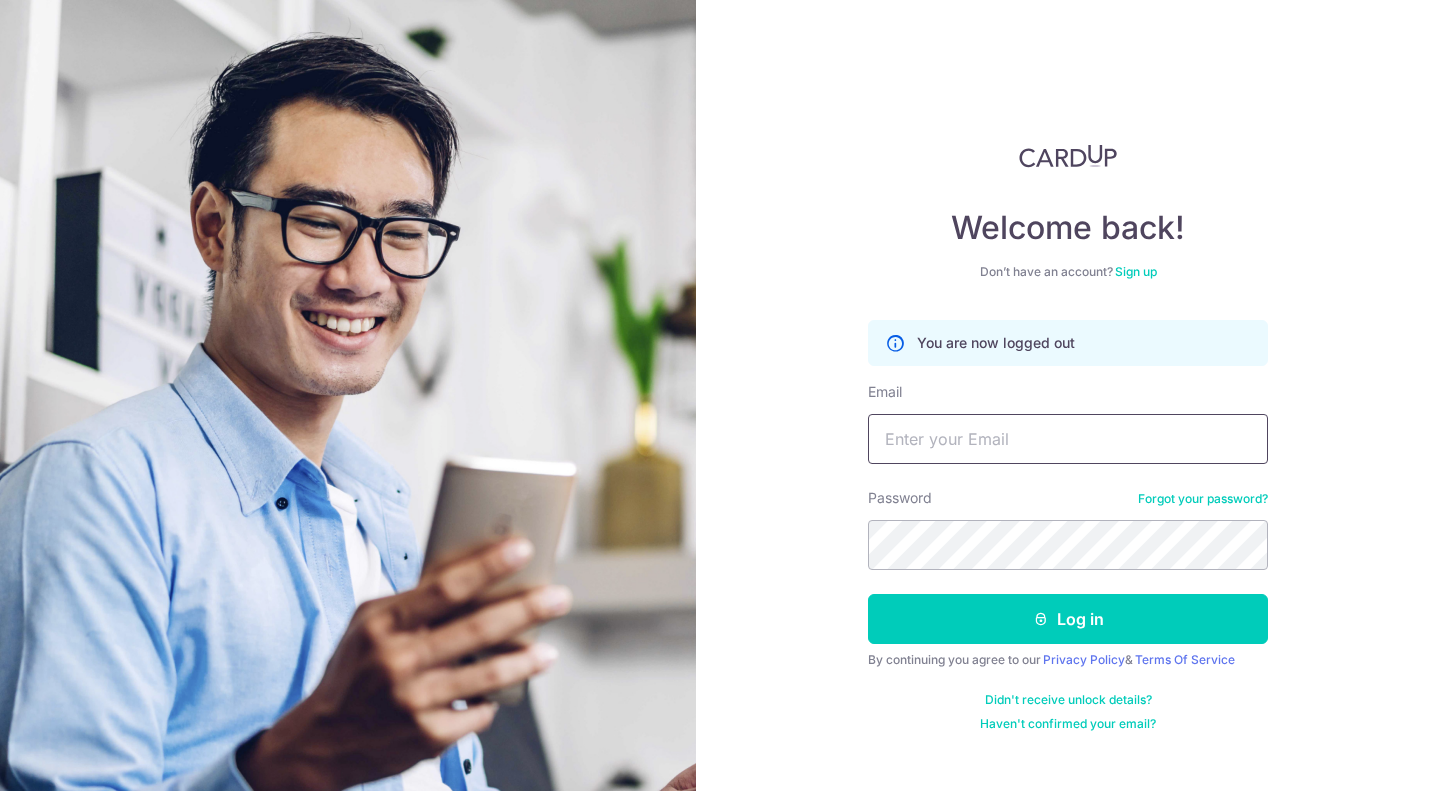 type on "[EMAIL]" 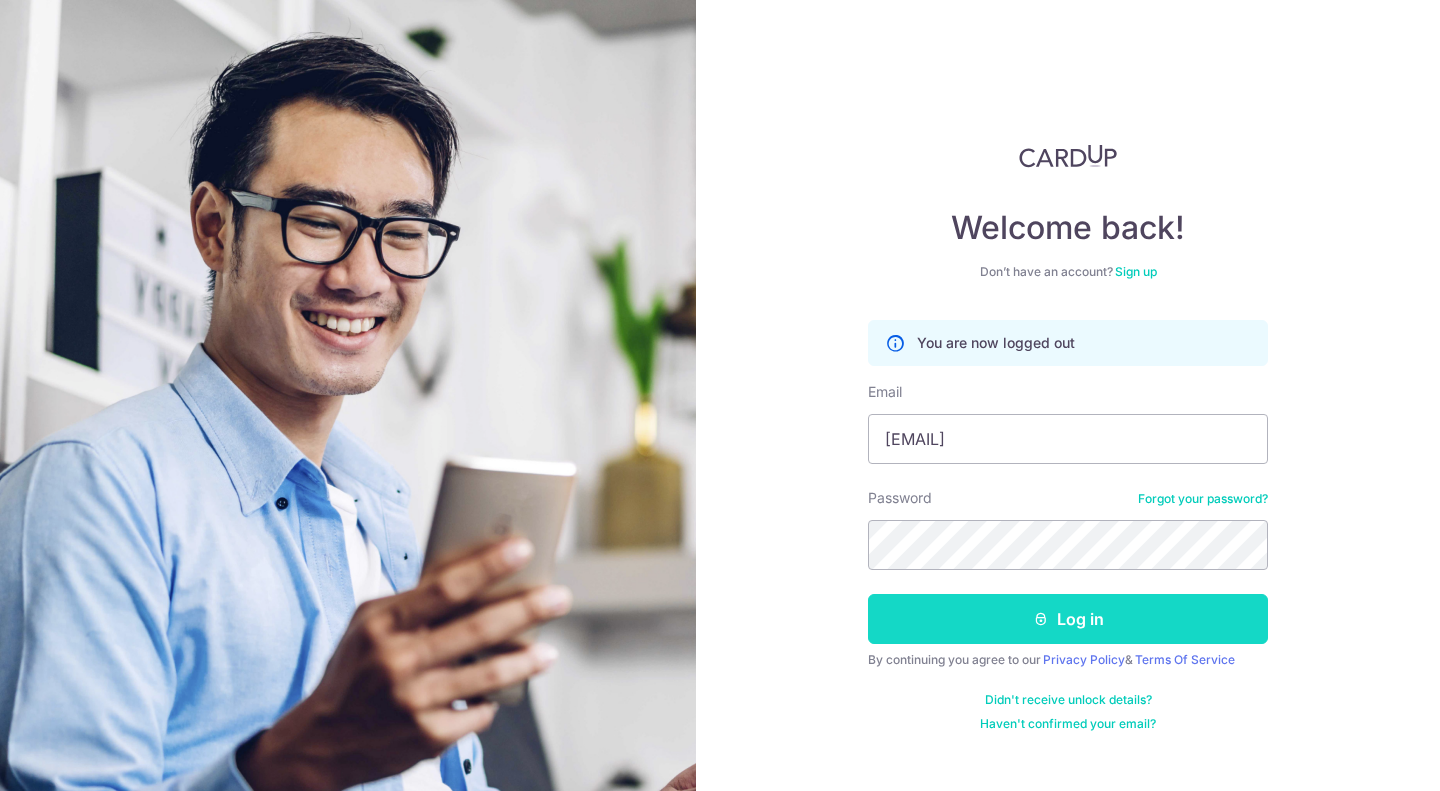 click on "Log in" at bounding box center (1068, 619) 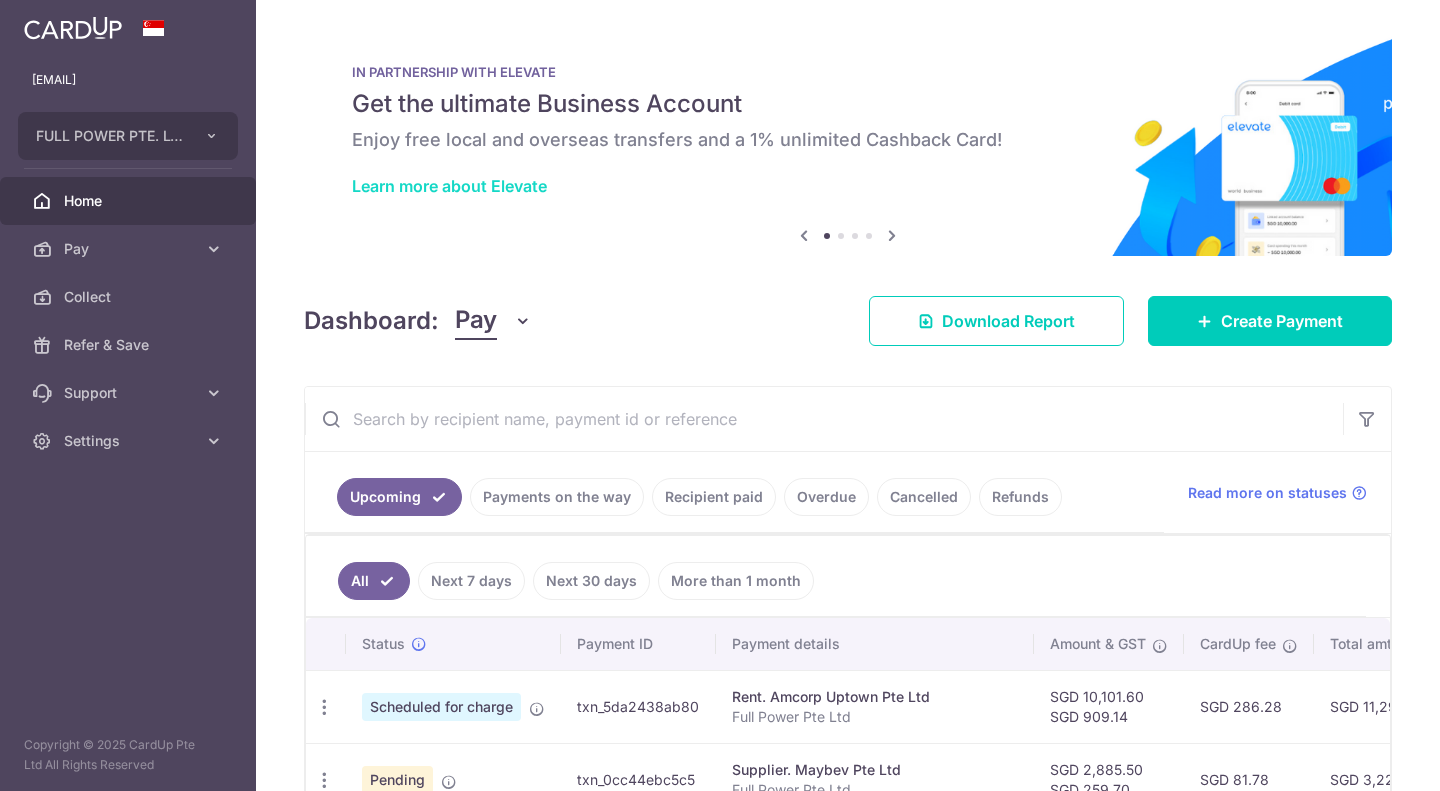 scroll, scrollTop: 0, scrollLeft: 0, axis: both 